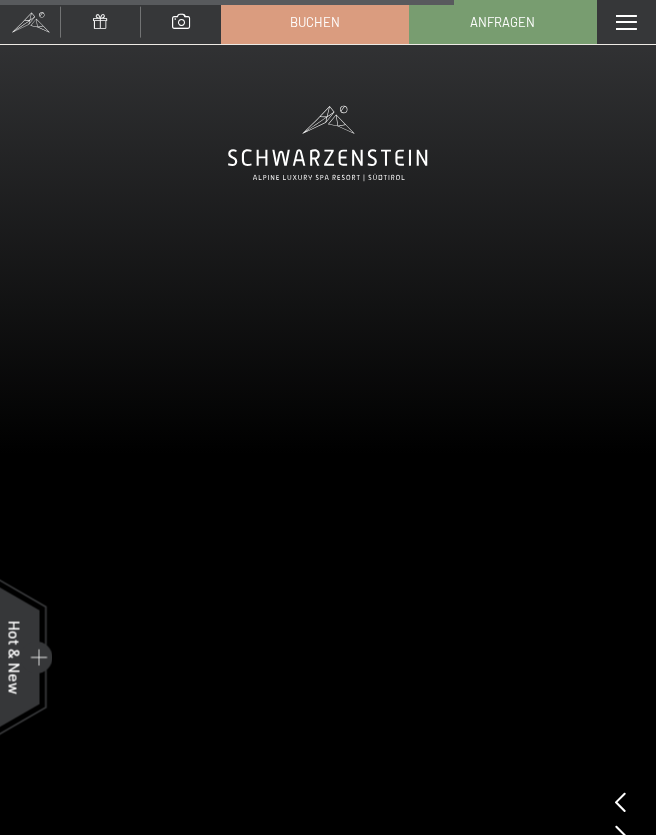 scroll, scrollTop: 6397, scrollLeft: 0, axis: vertical 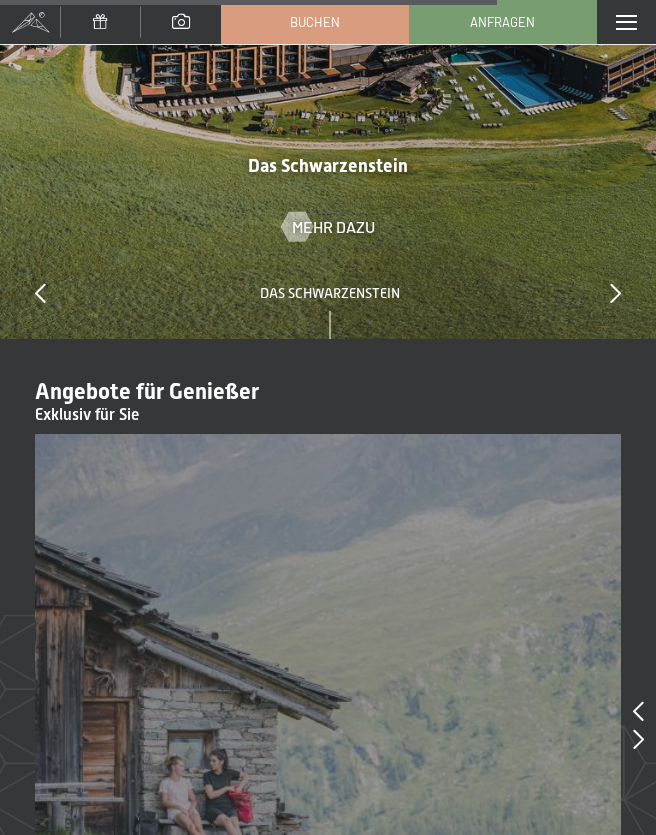 click at bounding box center [626, 22] 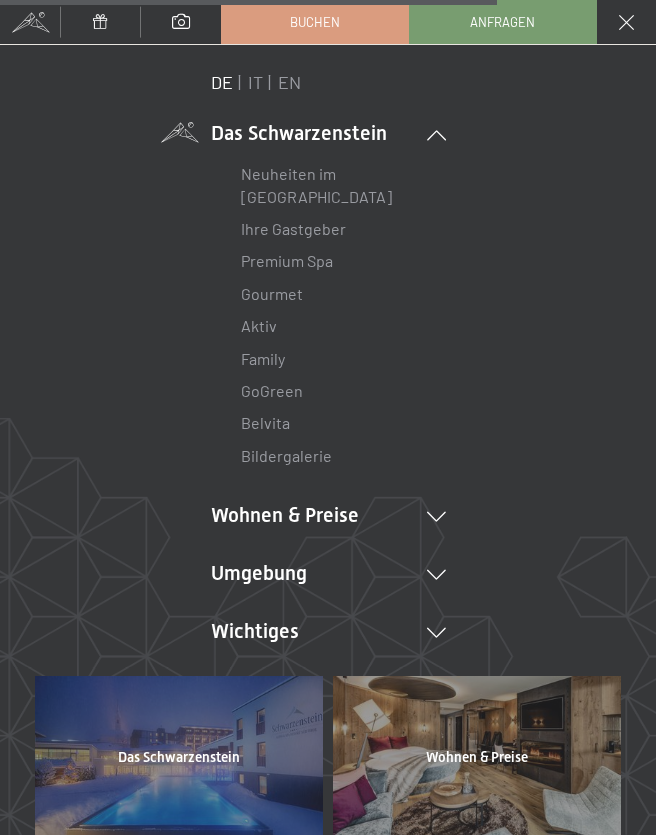click at bounding box center (436, 517) 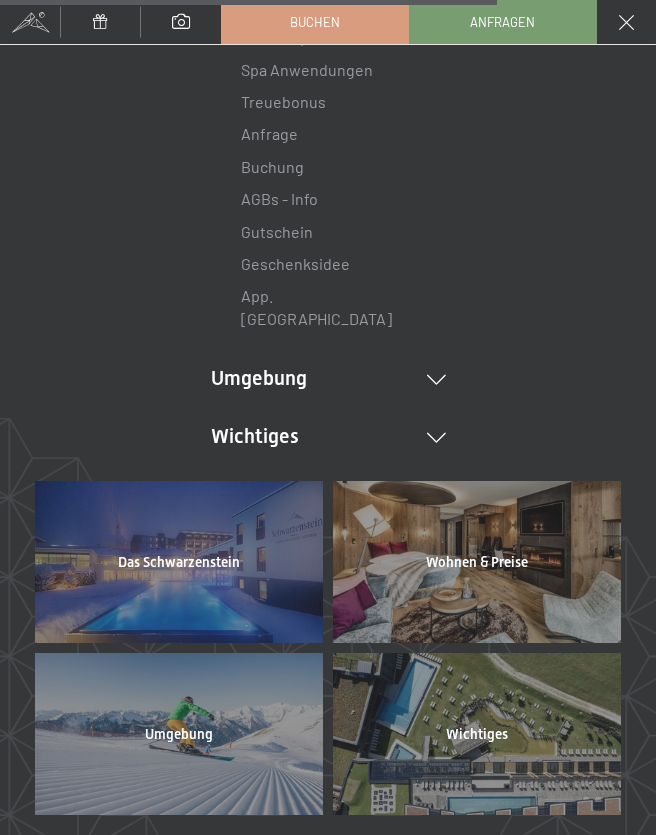 scroll, scrollTop: 601, scrollLeft: 0, axis: vertical 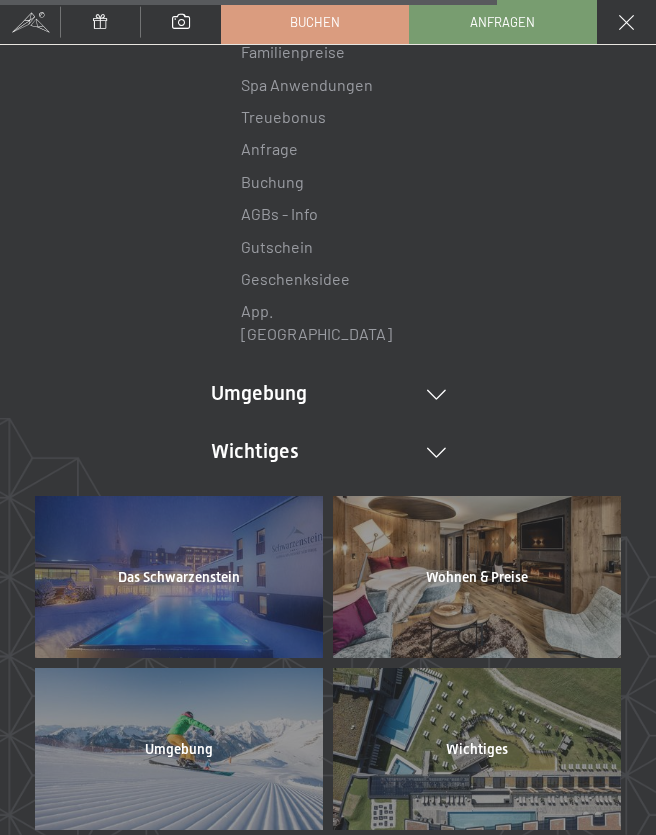click on "Umgebung           Das Ahrntal         Ski & Winter         Skifahren         Skischule             Wandern & Sommer         Wandern         Biken             Sehenswürdigkeiten         Touren Tipps         Wanderbilder         Shopping" at bounding box center [328, 394] 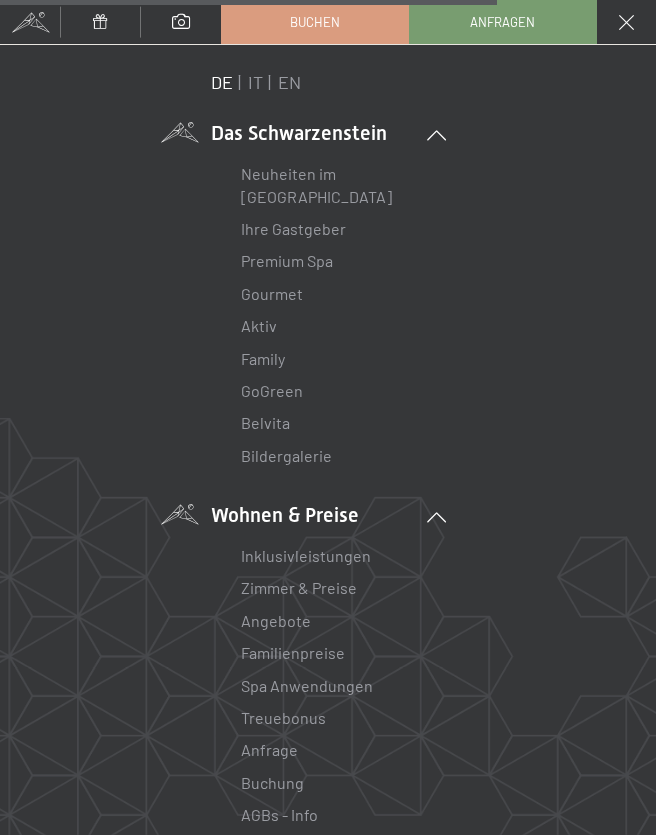 scroll, scrollTop: 0, scrollLeft: 0, axis: both 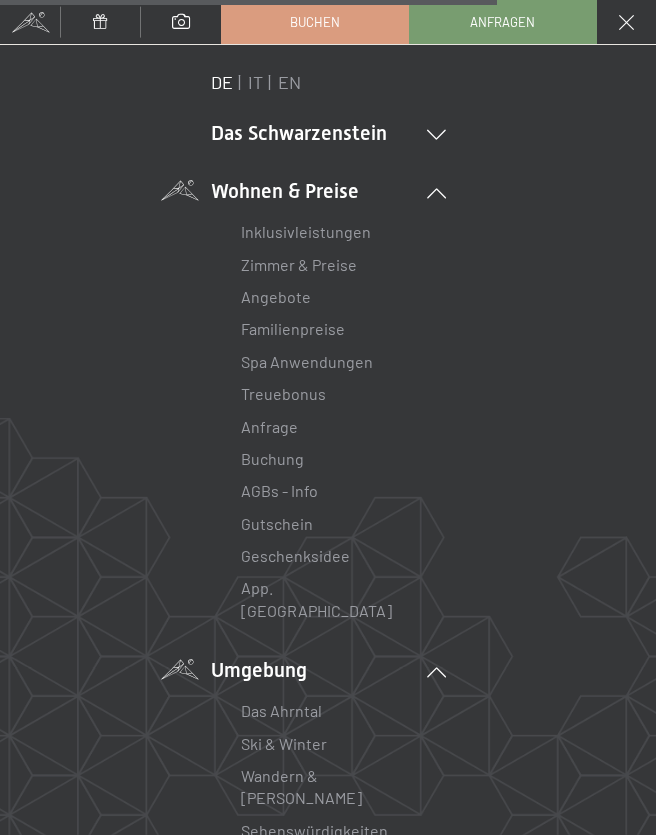 click at bounding box center (436, 135) 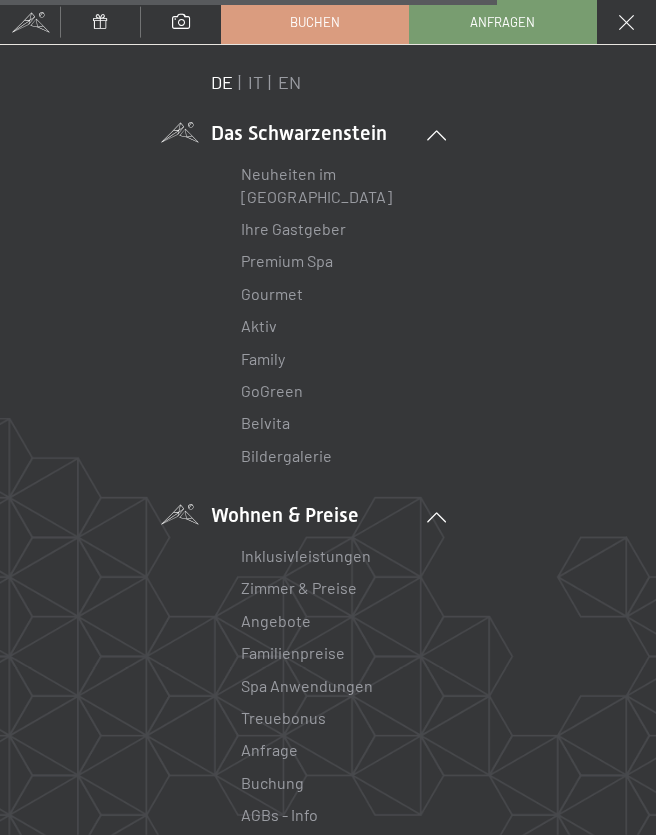 click on "Bildergalerie" at bounding box center (286, 455) 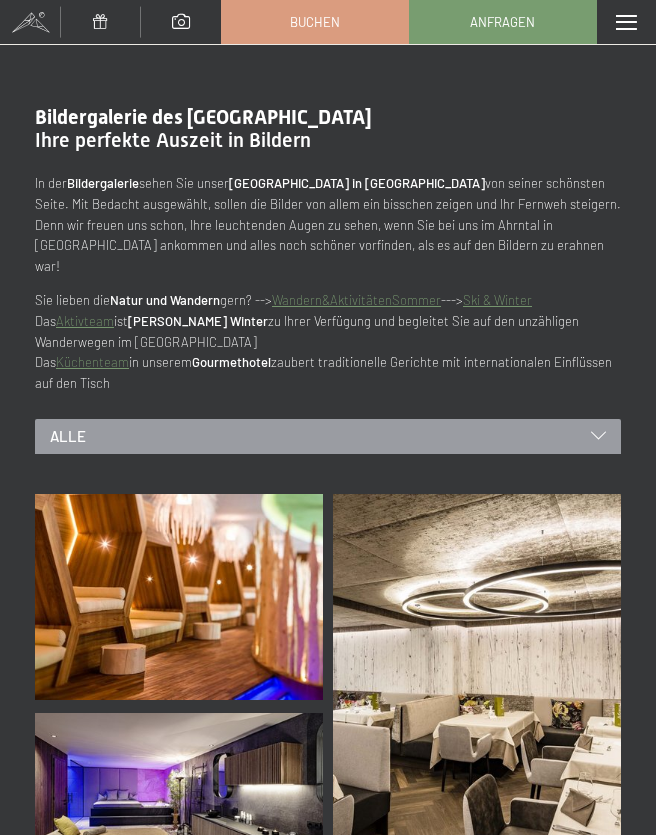 scroll, scrollTop: 0, scrollLeft: 0, axis: both 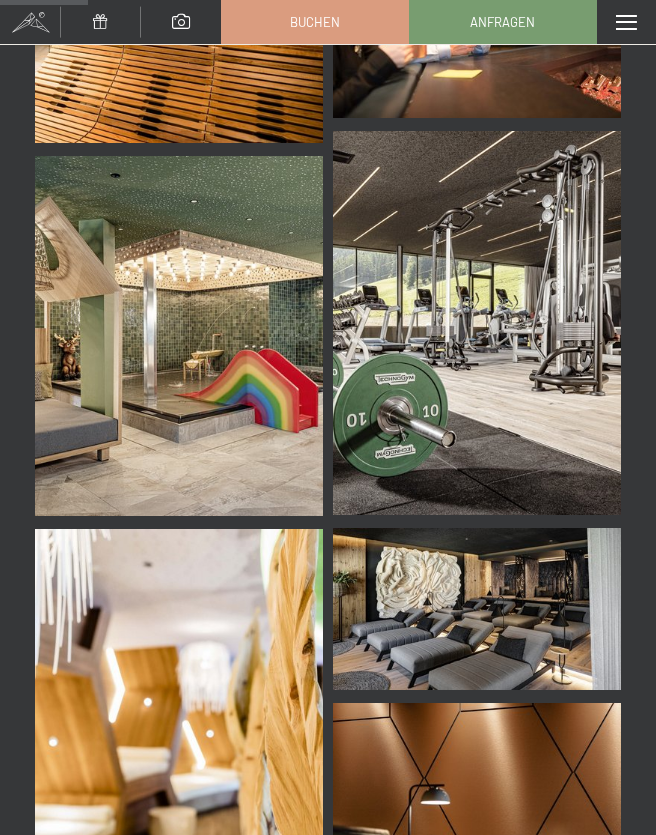 click on "Buchen" at bounding box center (315, 22) 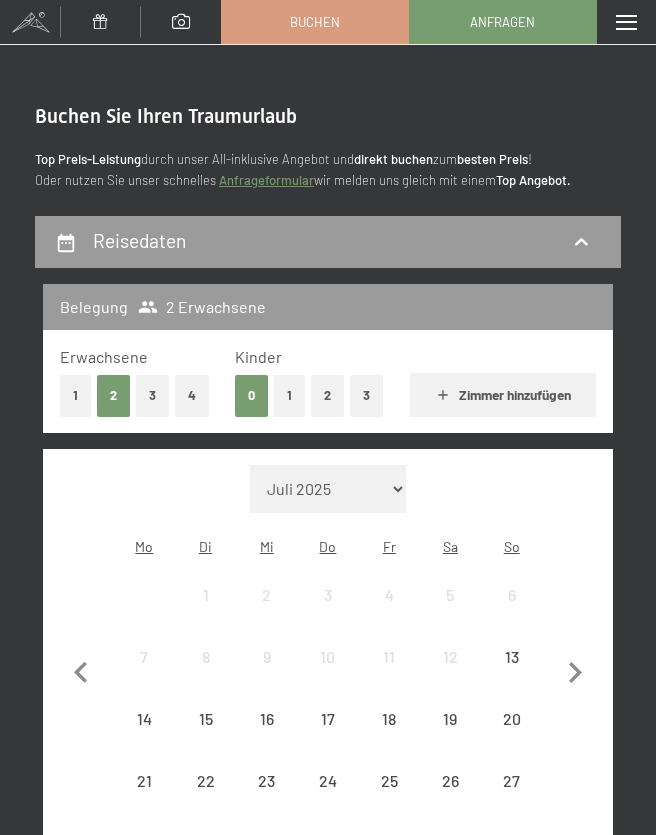 scroll, scrollTop: 0, scrollLeft: 0, axis: both 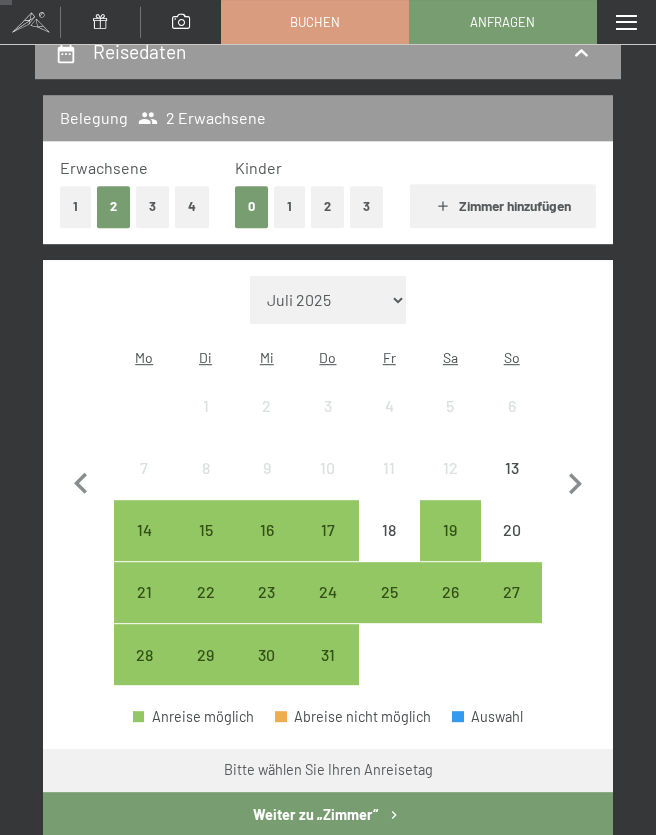 click on "1" at bounding box center [289, 206] 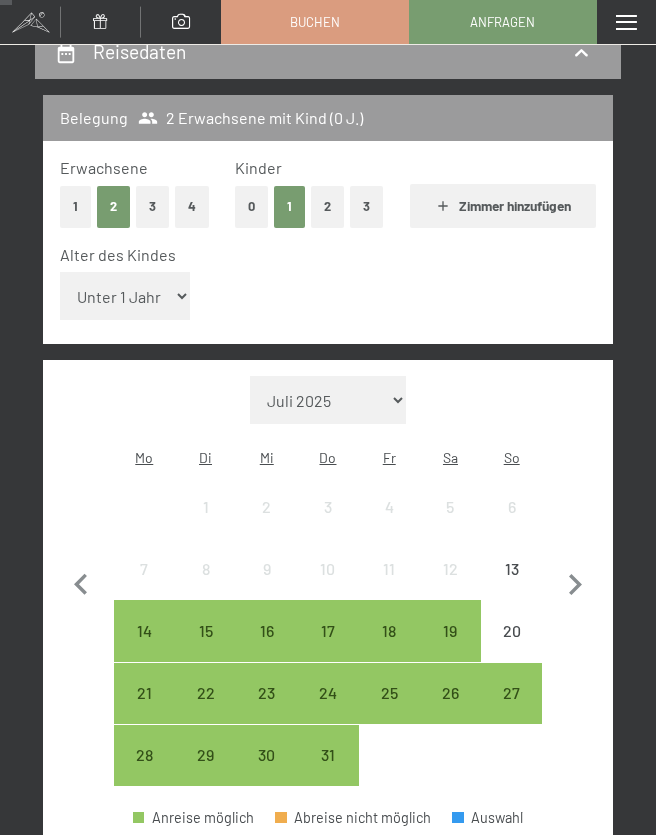 click on "Unter 1 Jahr 1 Jahr 2 Jahre 3 Jahre 4 Jahre 5 Jahre 6 Jahre 7 Jahre 8 Jahre 9 Jahre 10 Jahre 11 Jahre 12 Jahre 13 Jahre 14 Jahre 15 Jahre 16 Jahre 17 Jahre" at bounding box center (125, 296) 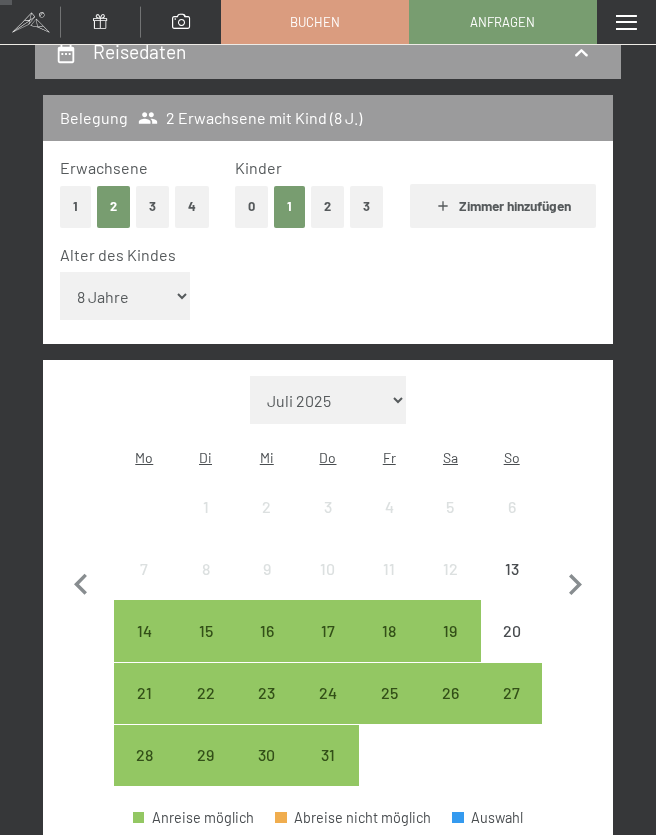click on "Unter 1 Jahr 1 Jahr 2 Jahre 3 Jahre 4 Jahre 5 Jahre 6 Jahre 7 Jahre 8 Jahre 9 Jahre 10 Jahre 11 Jahre 12 Jahre 13 Jahre 14 Jahre 15 Jahre 16 Jahre 17 Jahre" at bounding box center [125, 296] 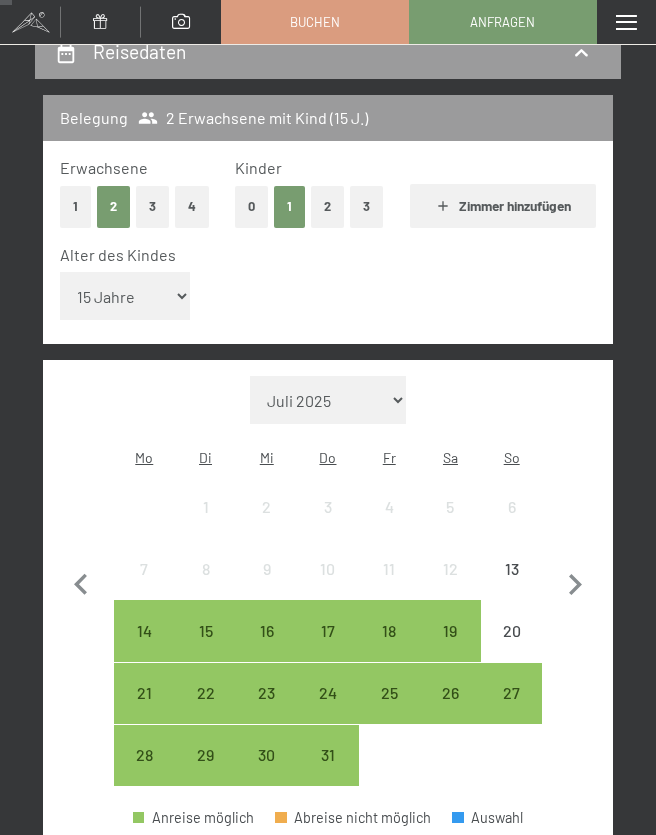 click 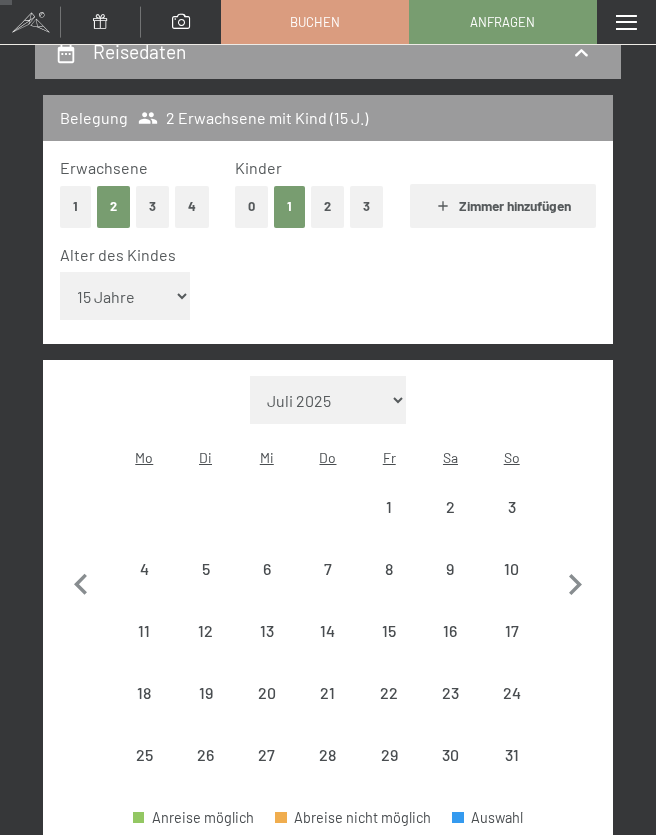 select on "[DATE]" 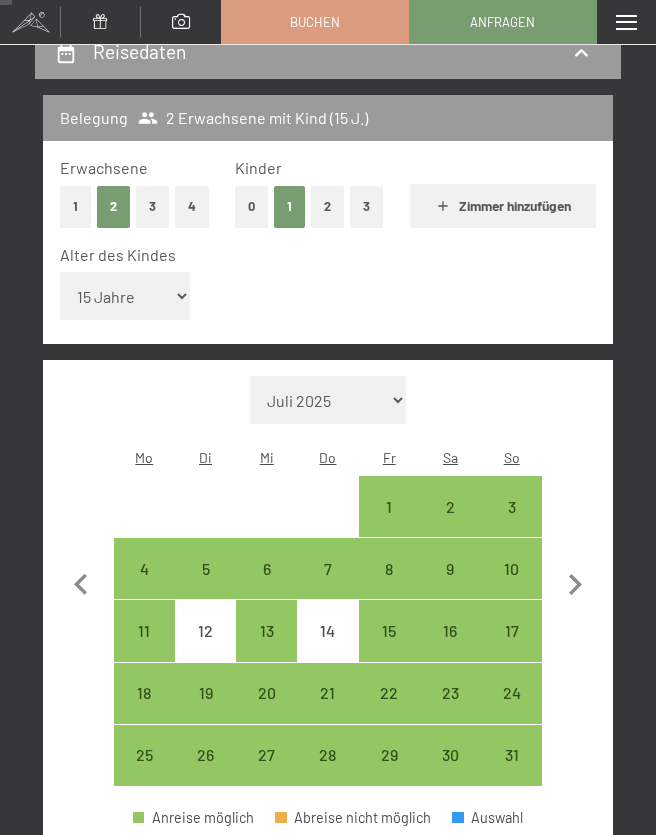 click 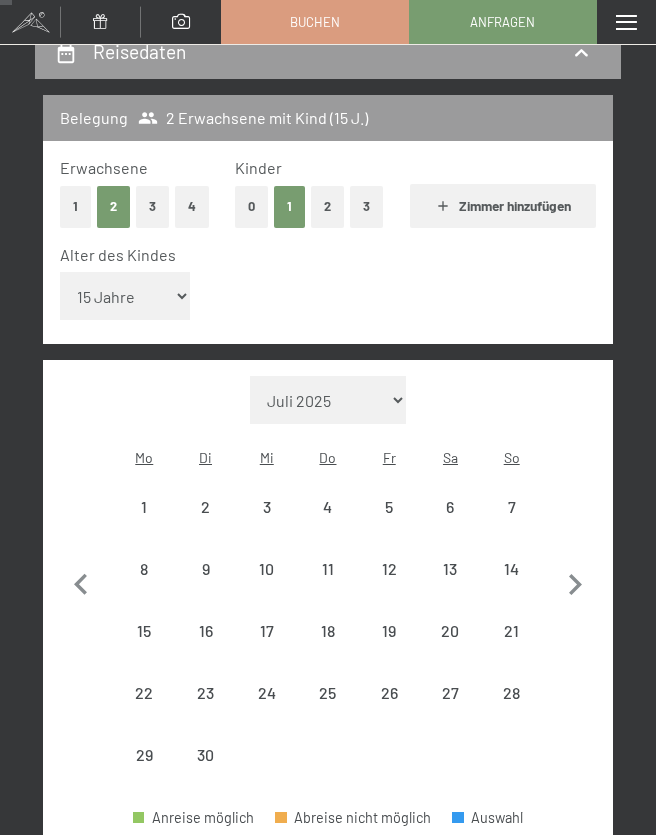 select on "[DATE]" 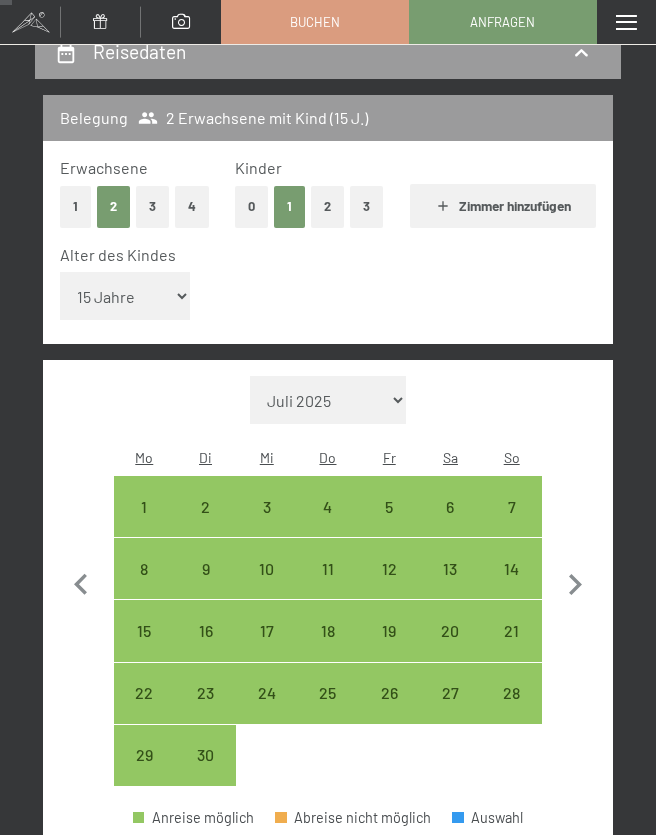 click 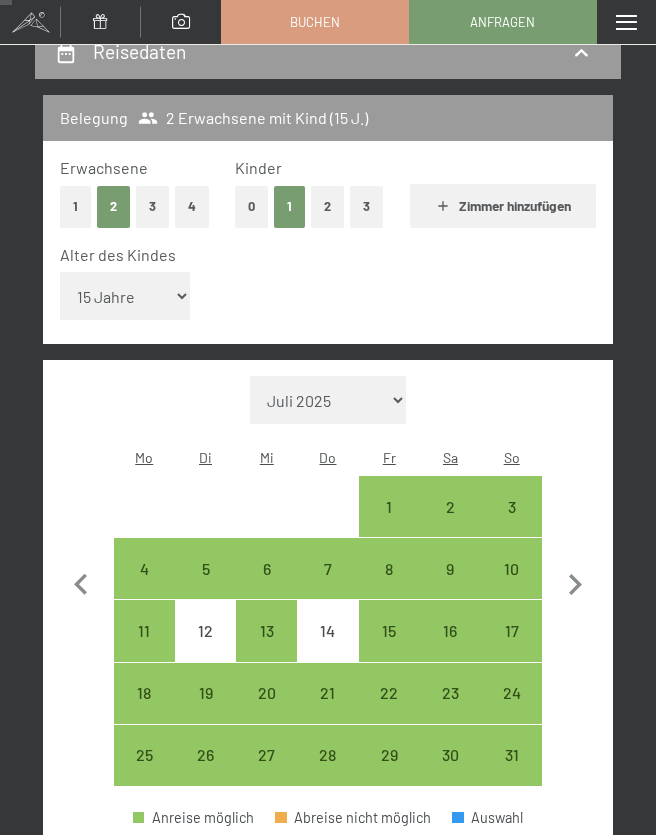 click on "31" at bounding box center (511, 755) 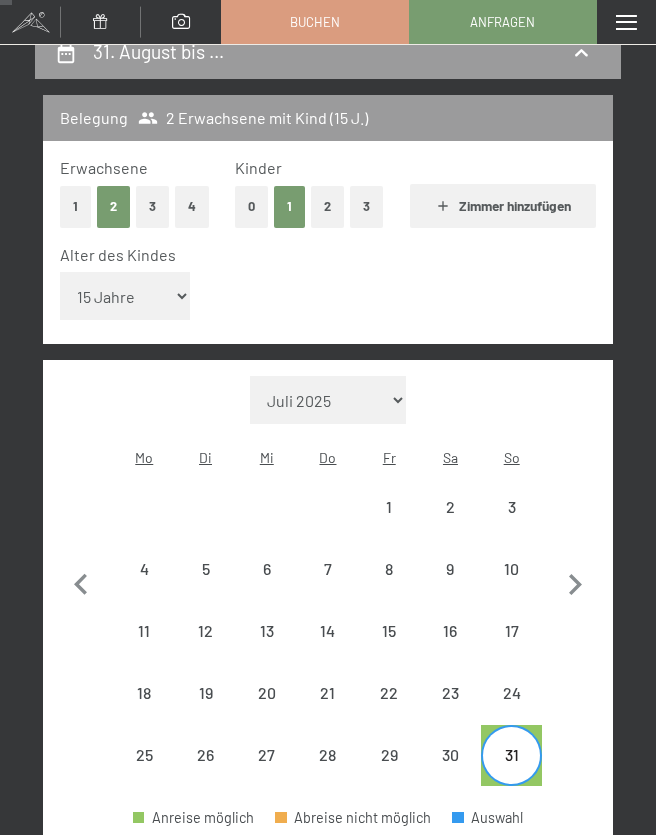 click 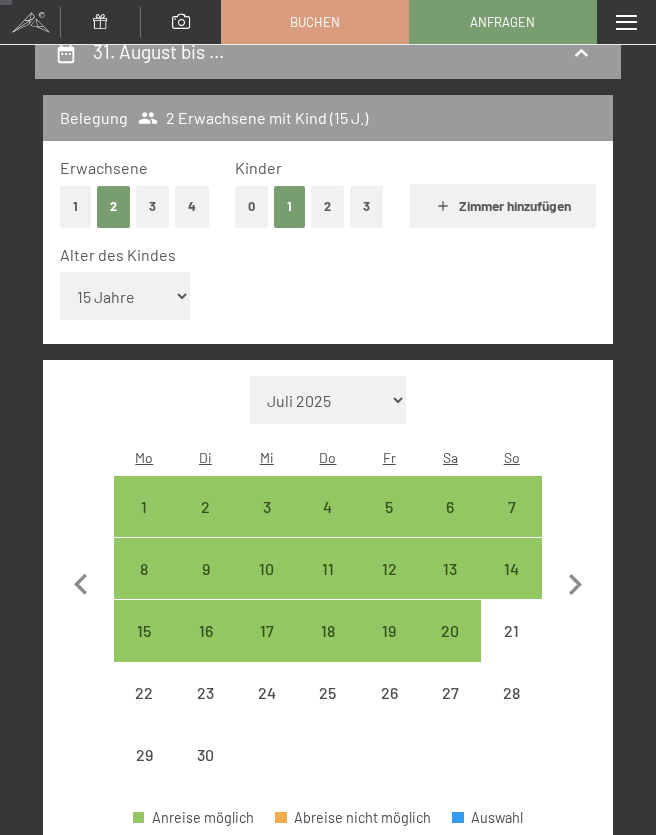 click on "7" at bounding box center (511, 527) 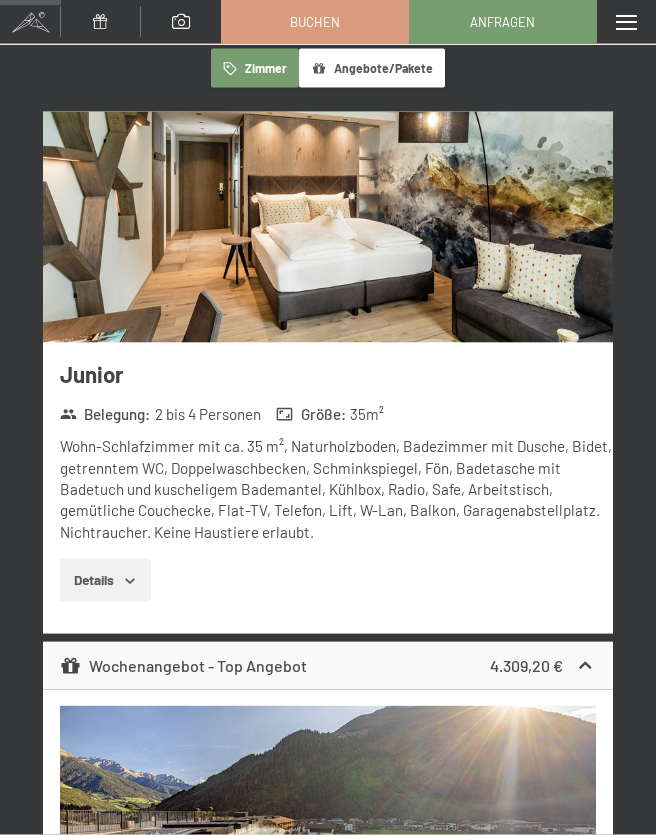 scroll, scrollTop: 1180, scrollLeft: 0, axis: vertical 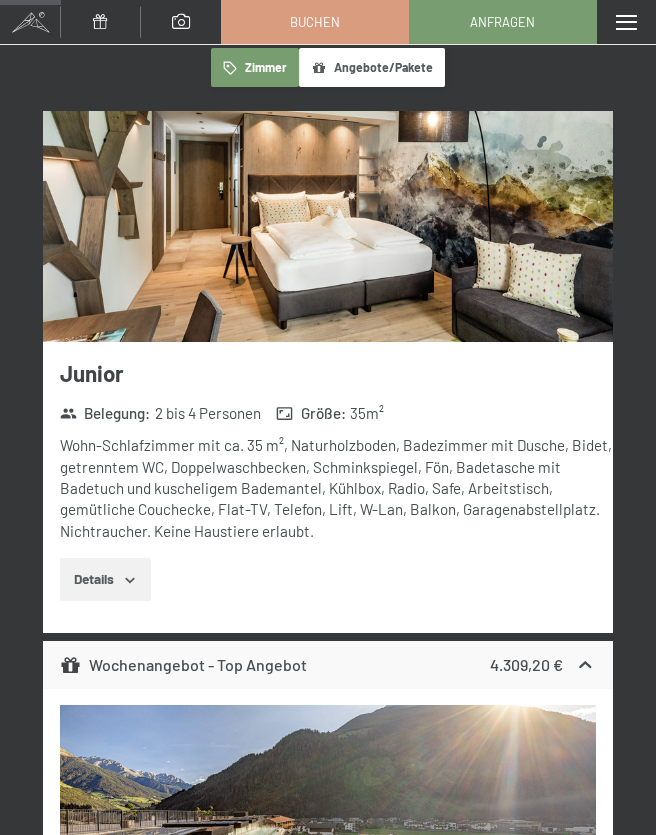 click on "Details" at bounding box center (105, 580) 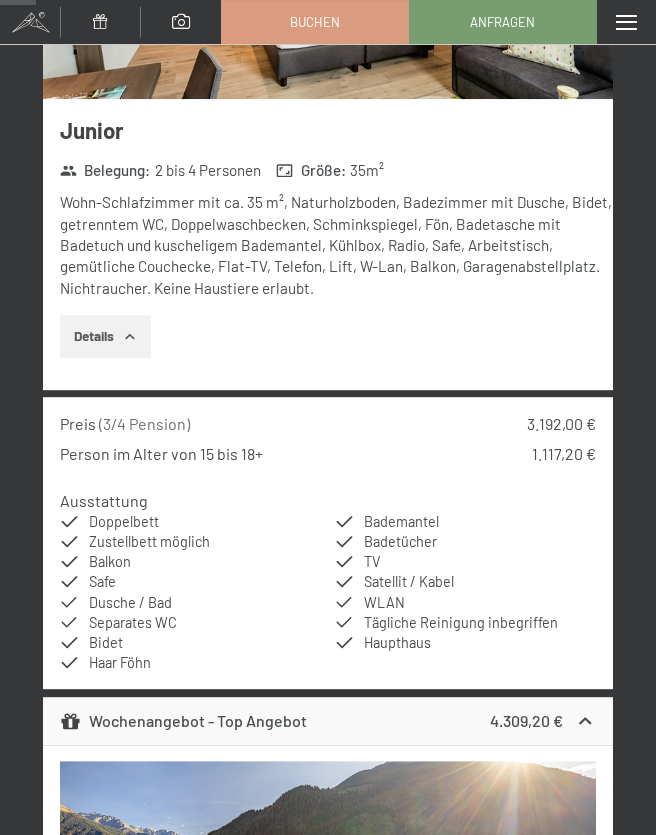 scroll, scrollTop: 0, scrollLeft: 0, axis: both 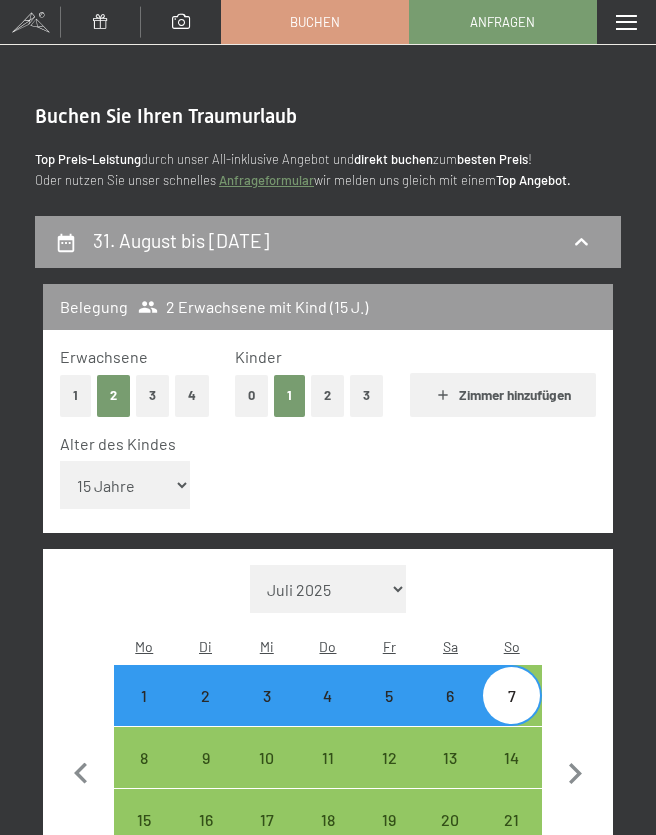 click at bounding box center [626, 22] 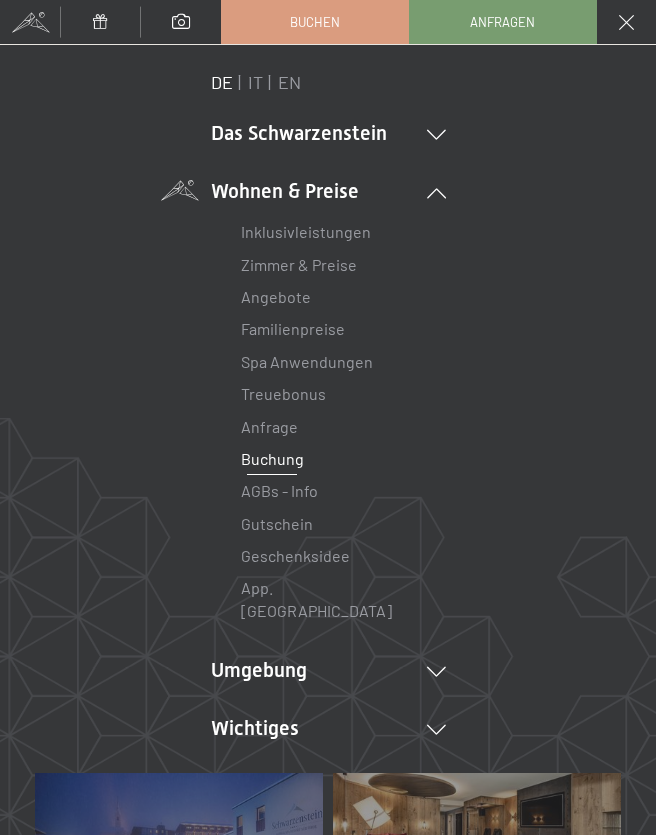 click on "Inklusivleistungen" at bounding box center [306, 231] 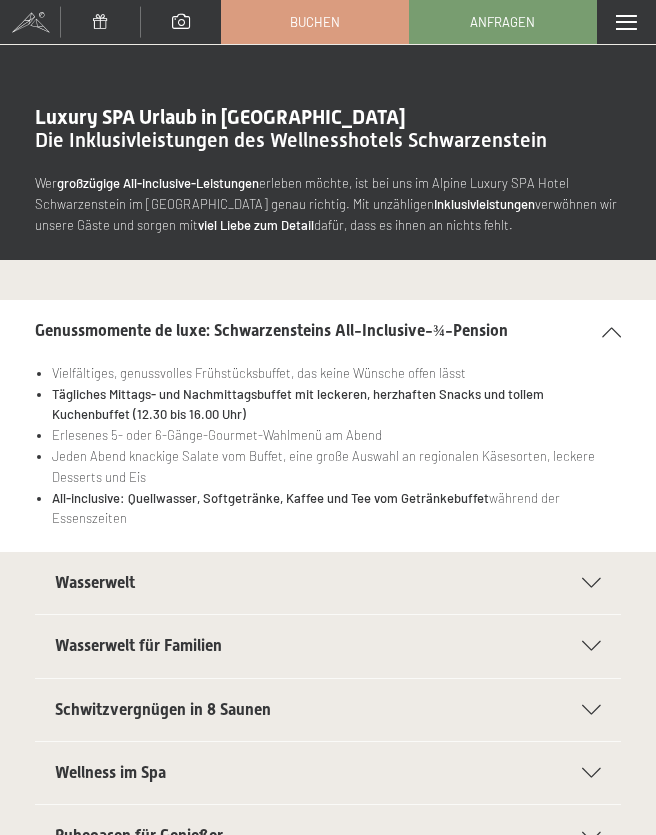 scroll, scrollTop: 0, scrollLeft: 0, axis: both 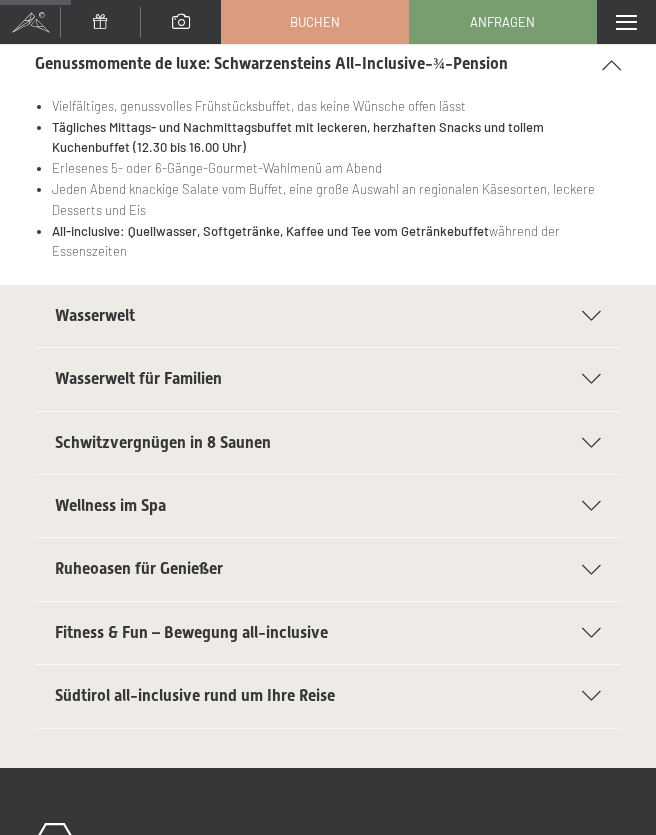 click at bounding box center (591, 316) 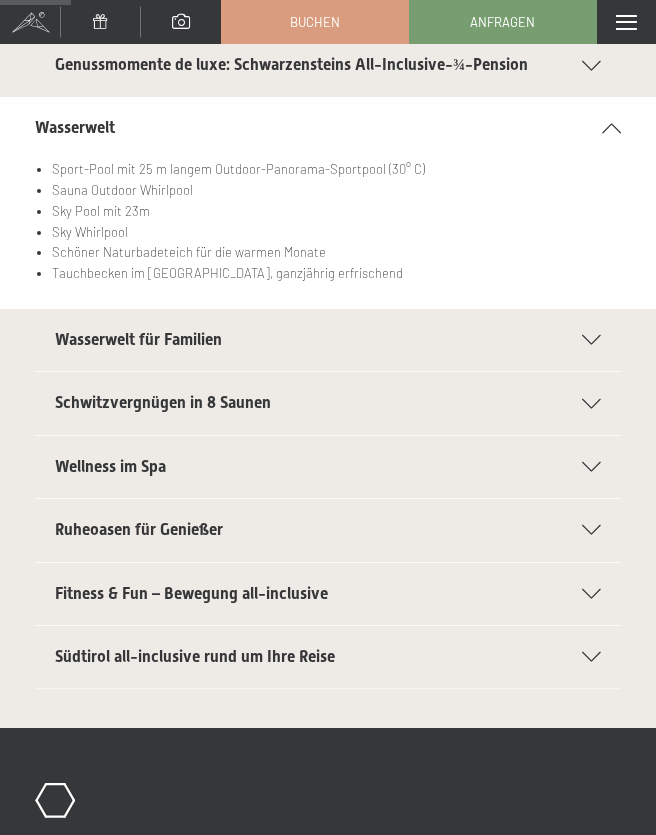 click on "Wasserwelt für Familien" at bounding box center [328, 340] 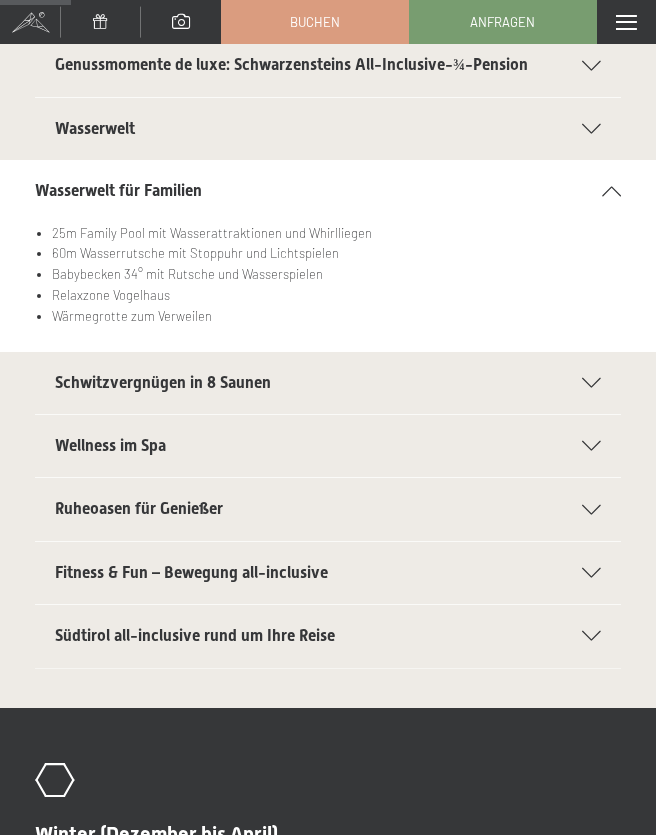 click on "Schwitzvergnügen in 8 Saunen" at bounding box center (328, 383) 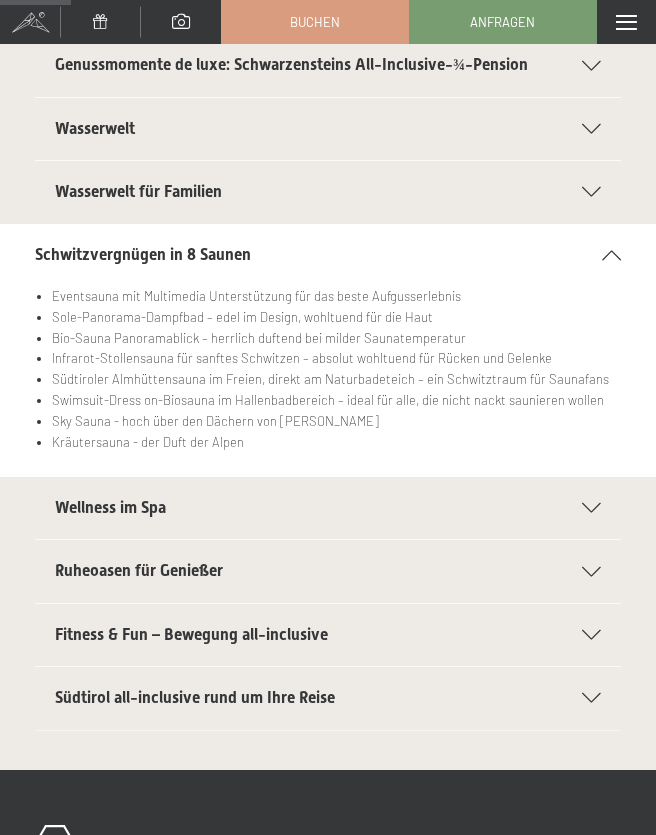click at bounding box center (591, 508) 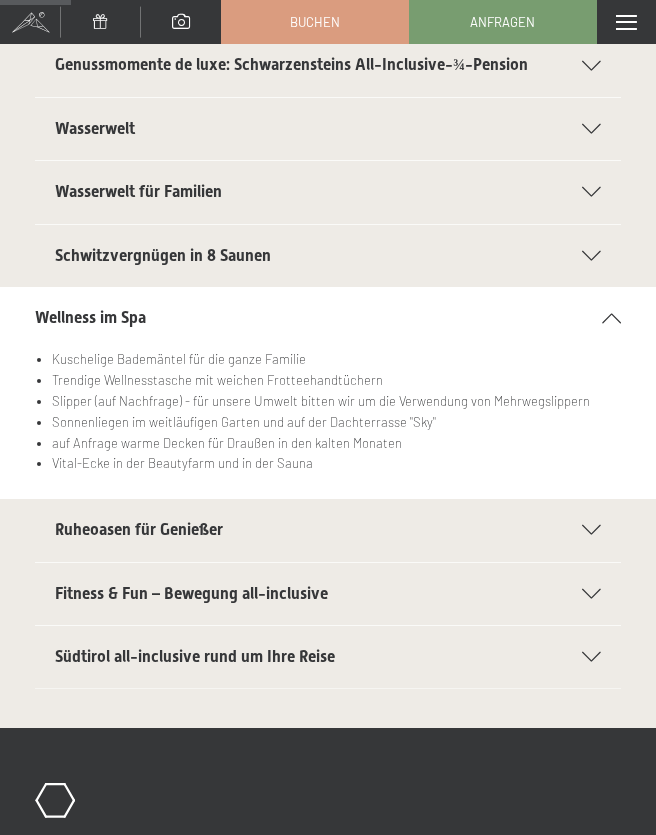 click on "Fitness & Fun – Bewegung all-inclusive" at bounding box center (328, 594) 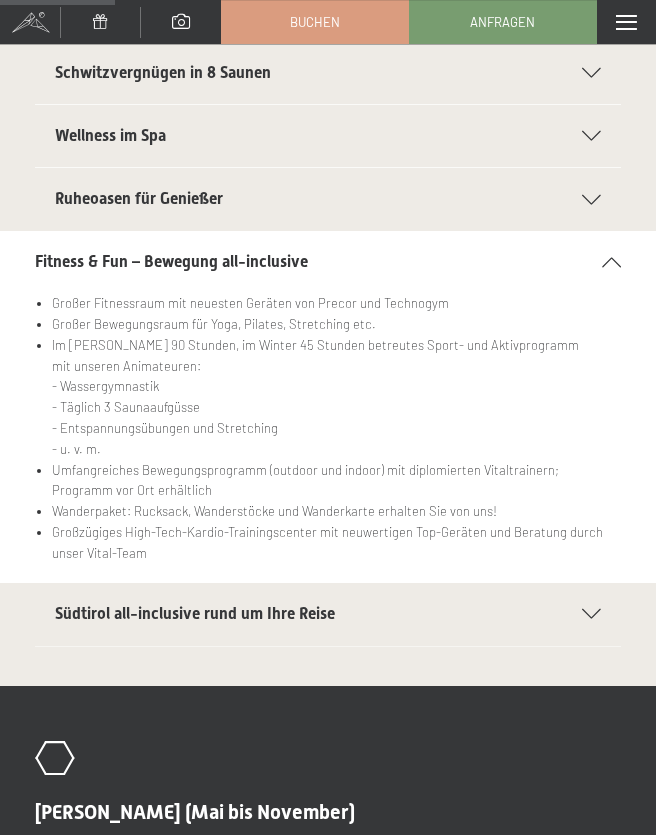 scroll, scrollTop: 450, scrollLeft: 0, axis: vertical 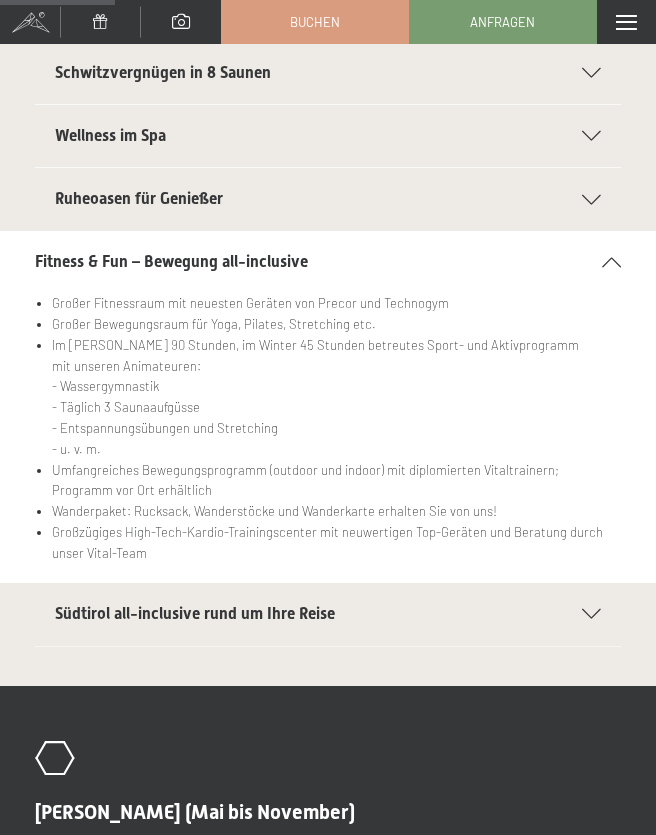 click on "Südtirol all-inclusive rund um Ihre Reise" at bounding box center (328, 614) 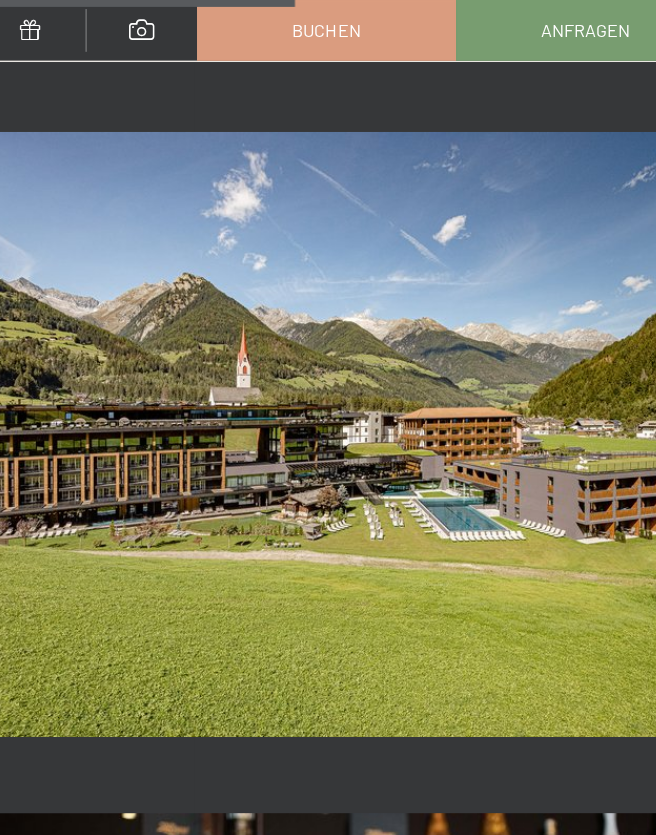 scroll, scrollTop: 1231, scrollLeft: 0, axis: vertical 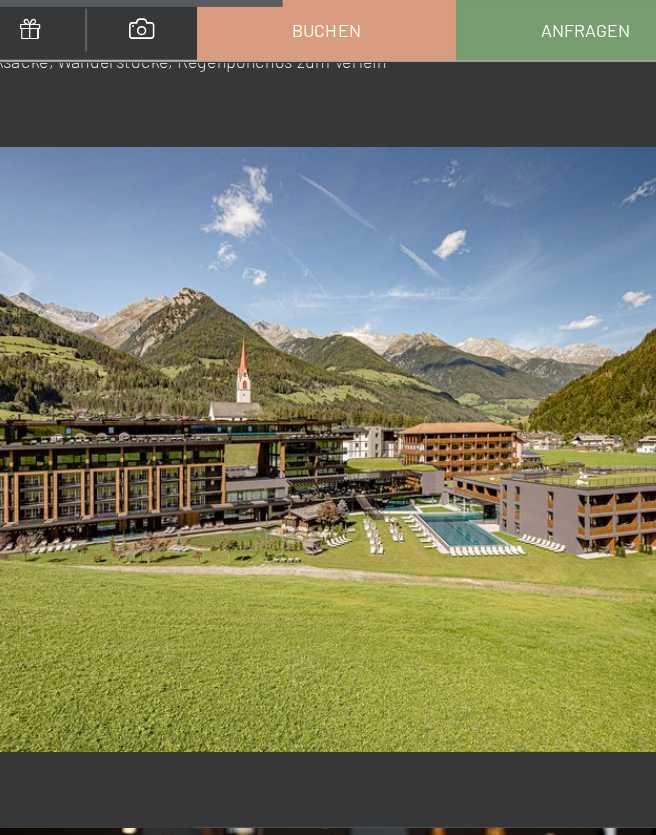 click on "Buchen" at bounding box center (315, 22) 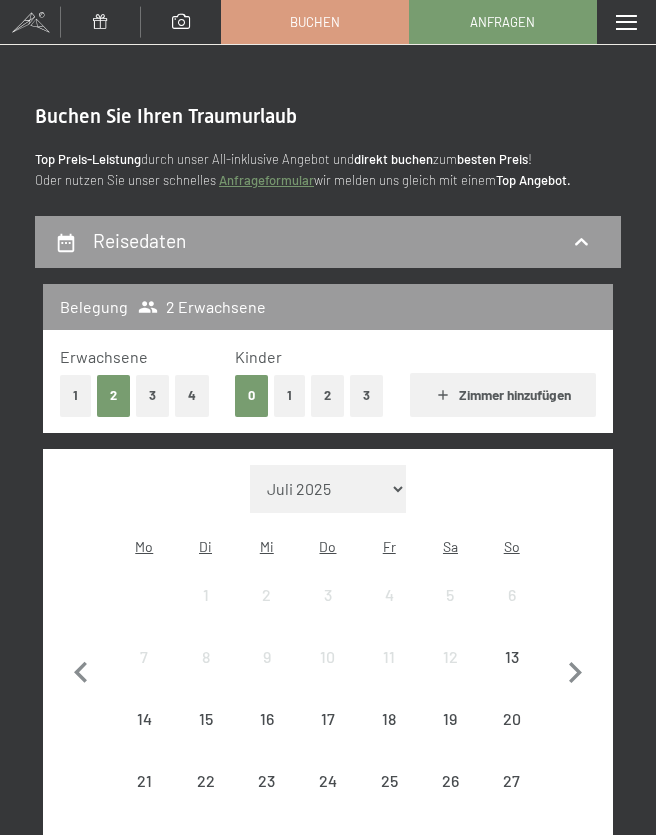 scroll, scrollTop: 0, scrollLeft: 0, axis: both 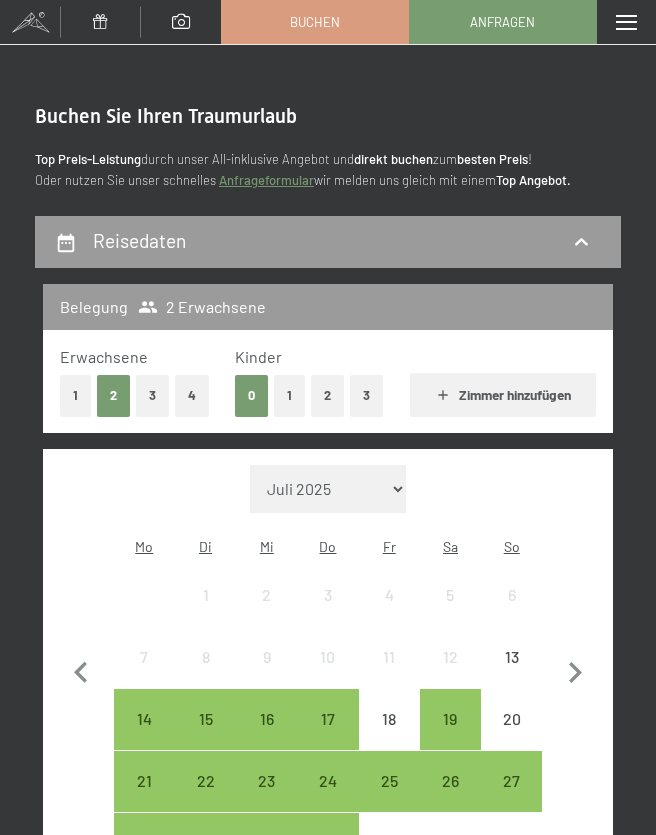 click 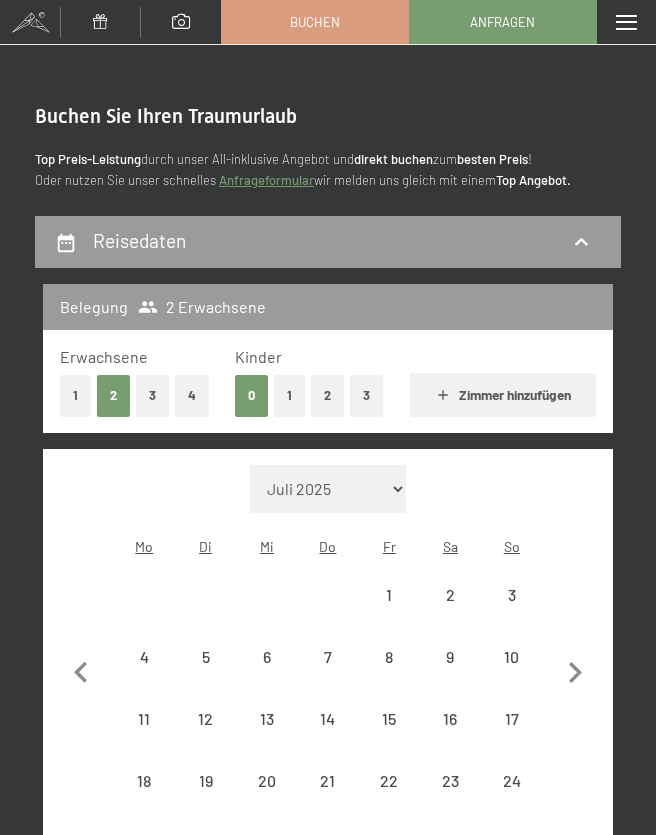 select on "[DATE]" 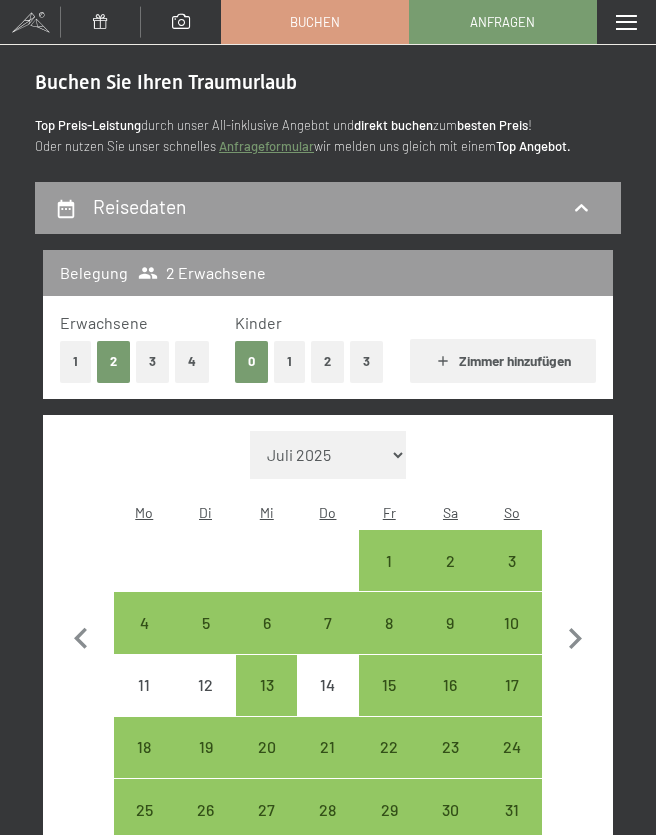 scroll, scrollTop: 50, scrollLeft: 0, axis: vertical 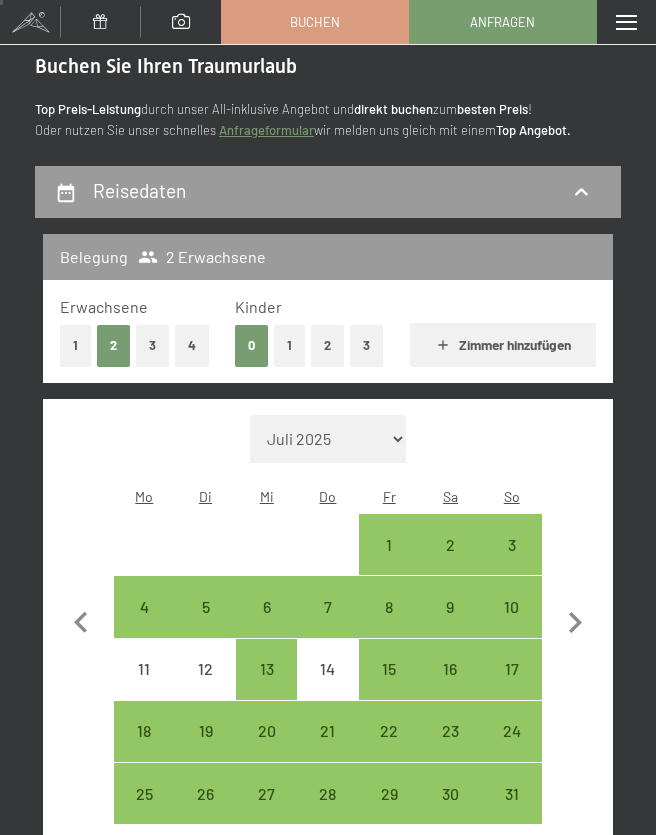 click 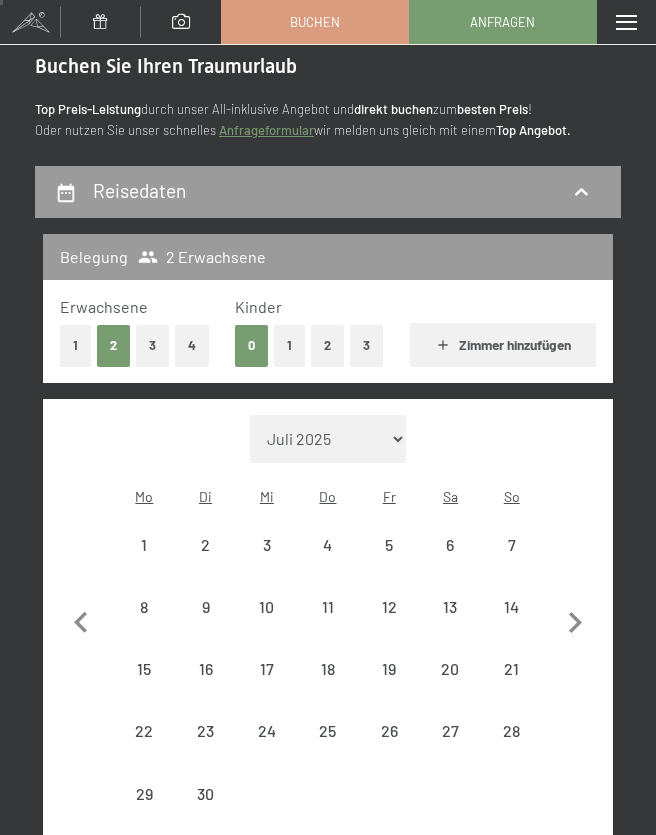 click 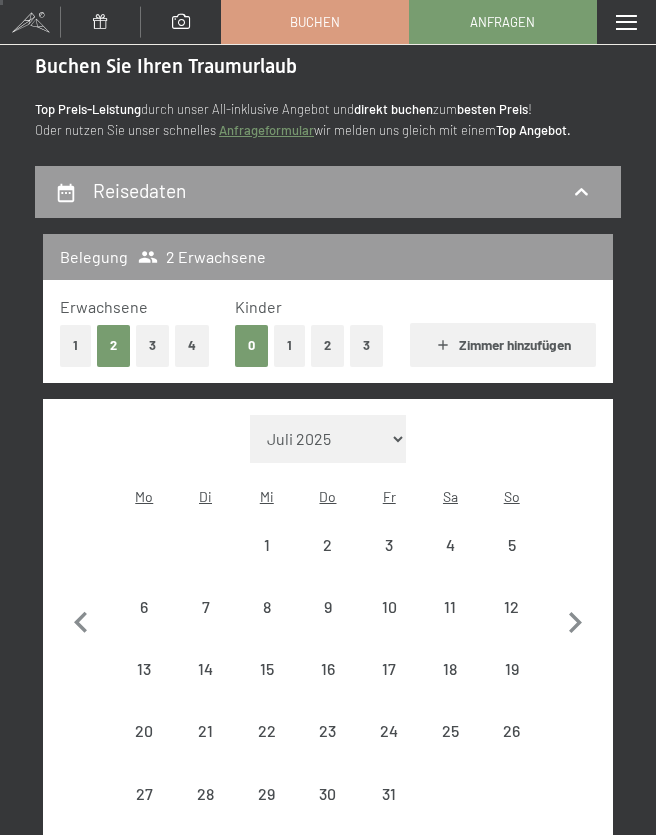 click 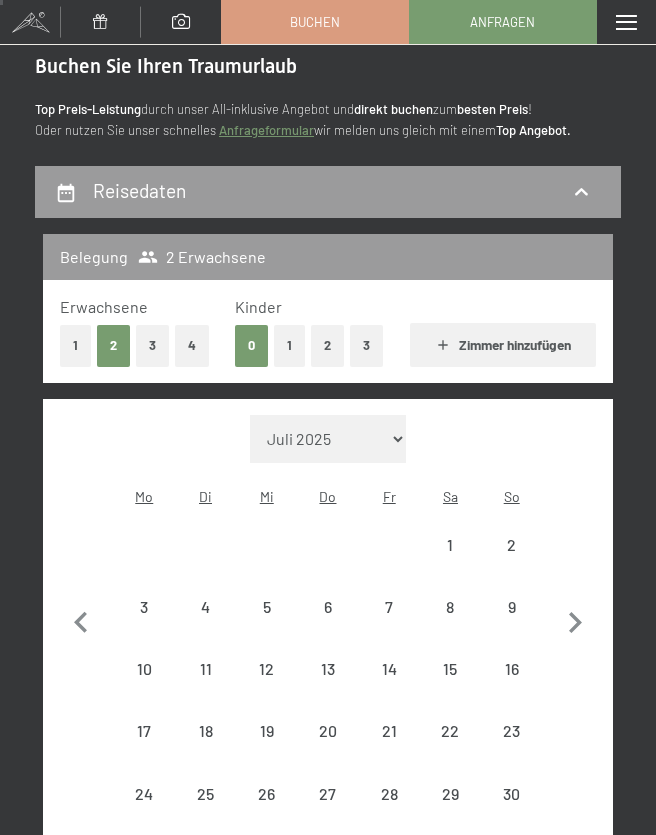select on "[DATE]" 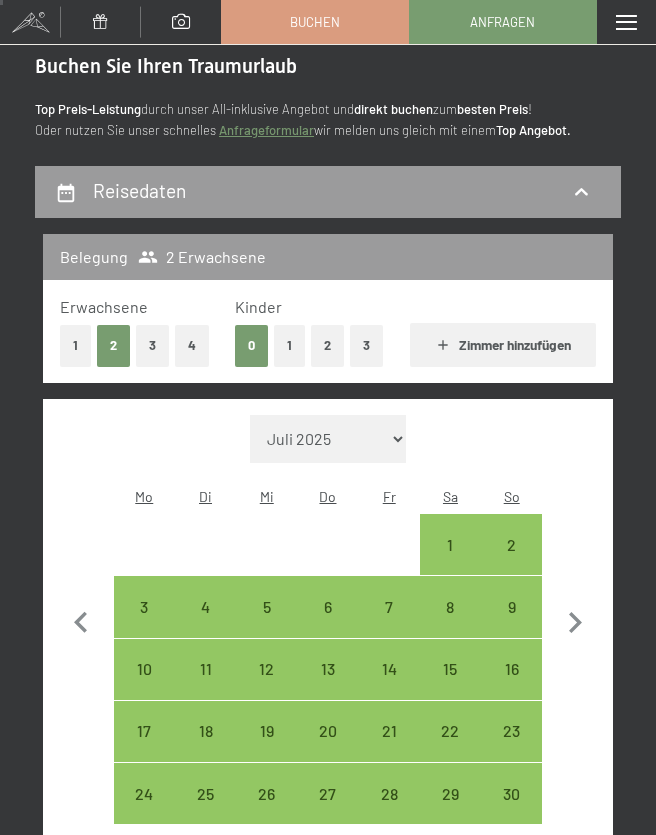 click 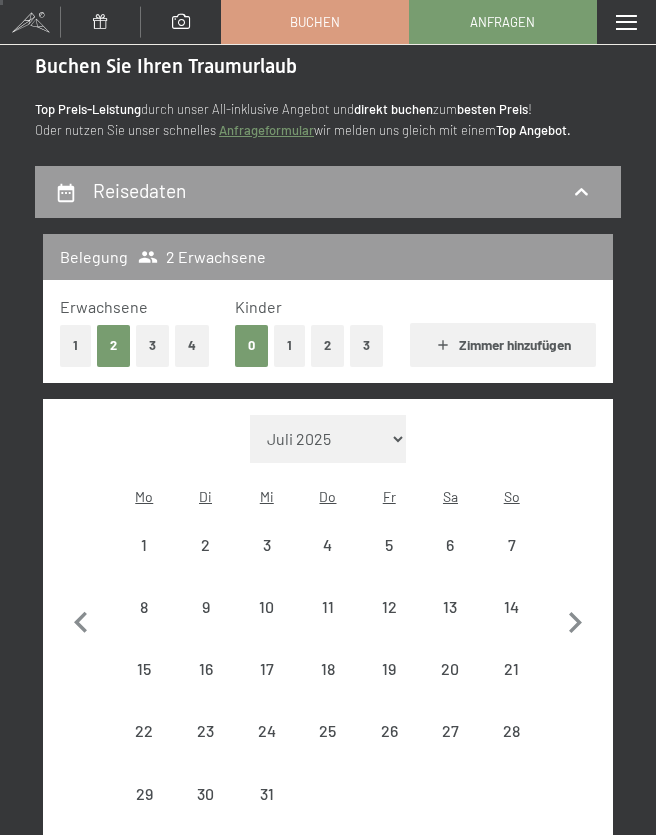 select on "[DATE]" 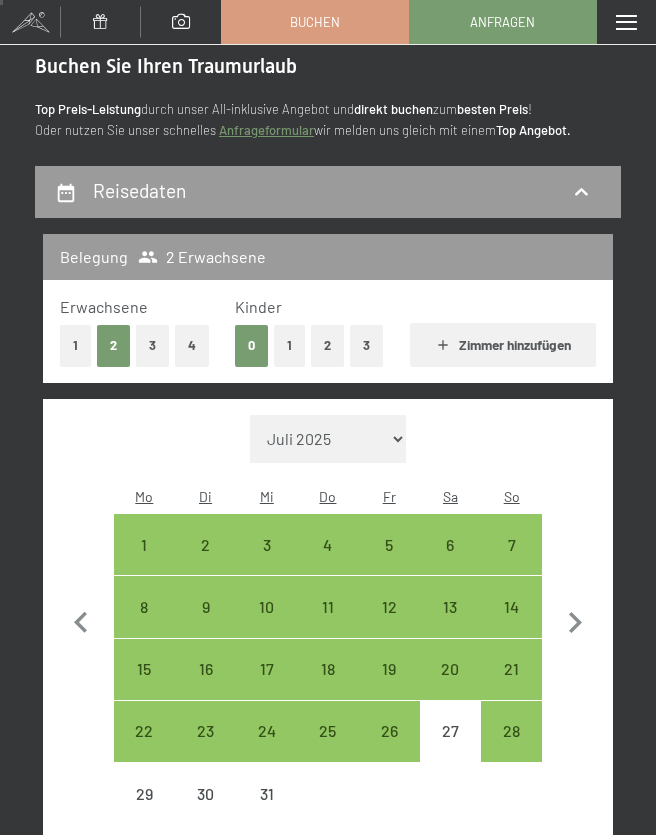 click on "26" at bounding box center [389, 751] 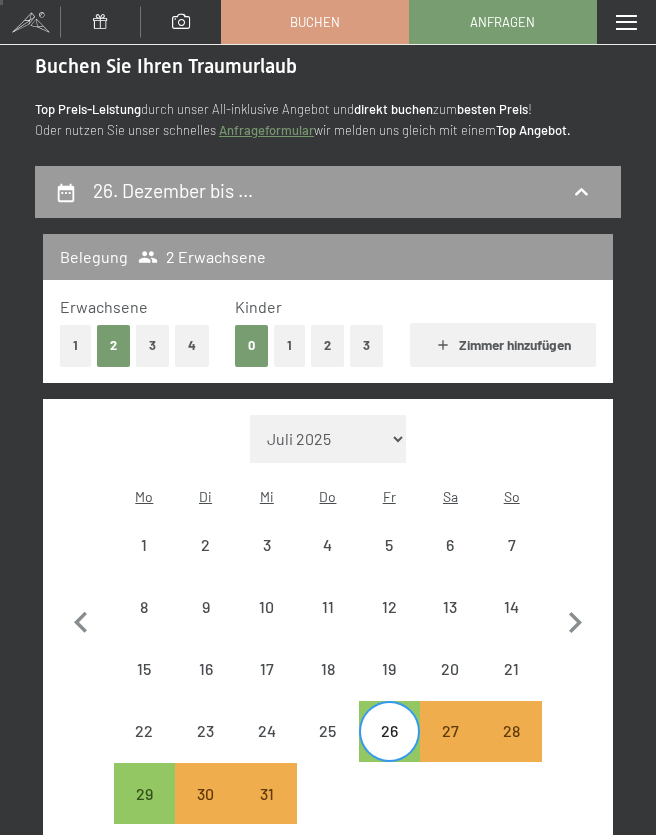 click 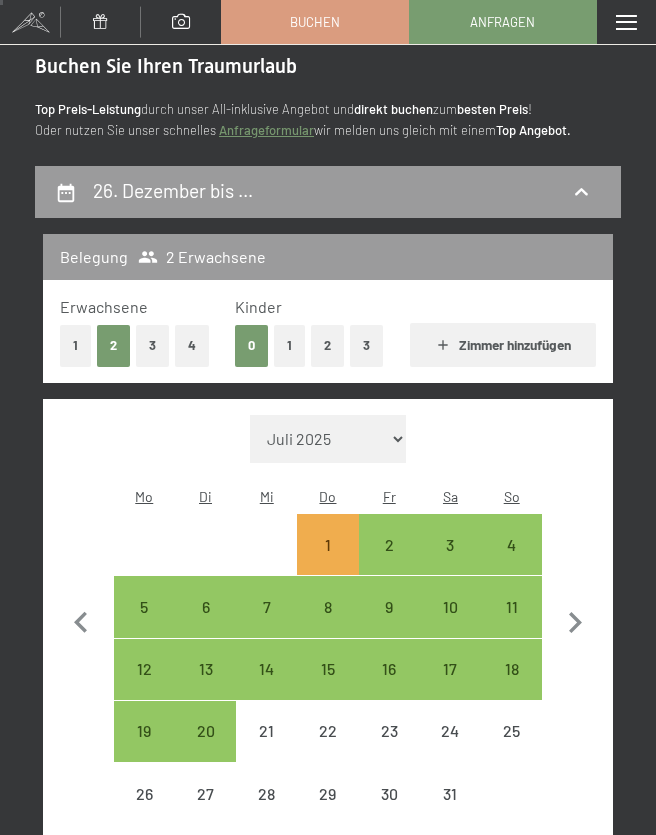 select on "[DATE]" 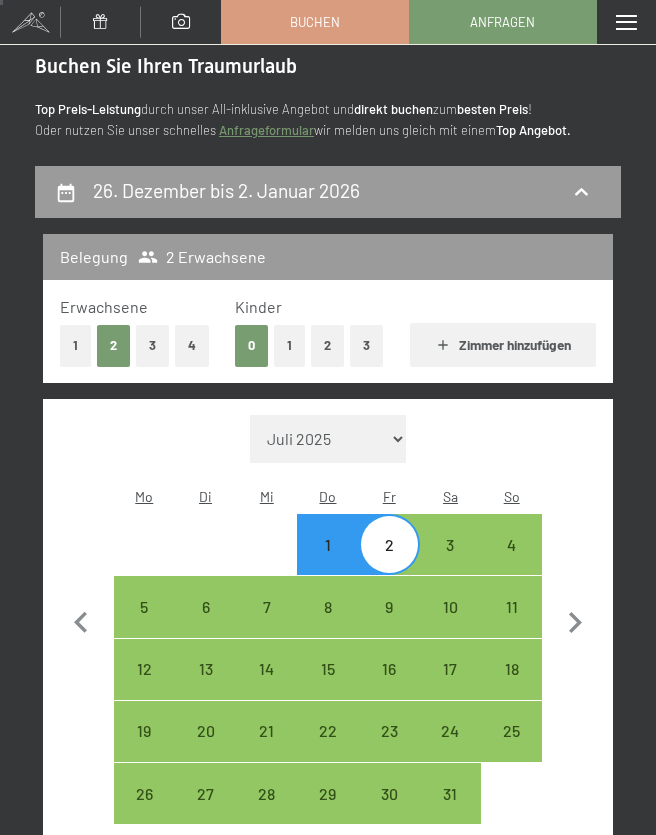 click on "1" at bounding box center [289, 345] 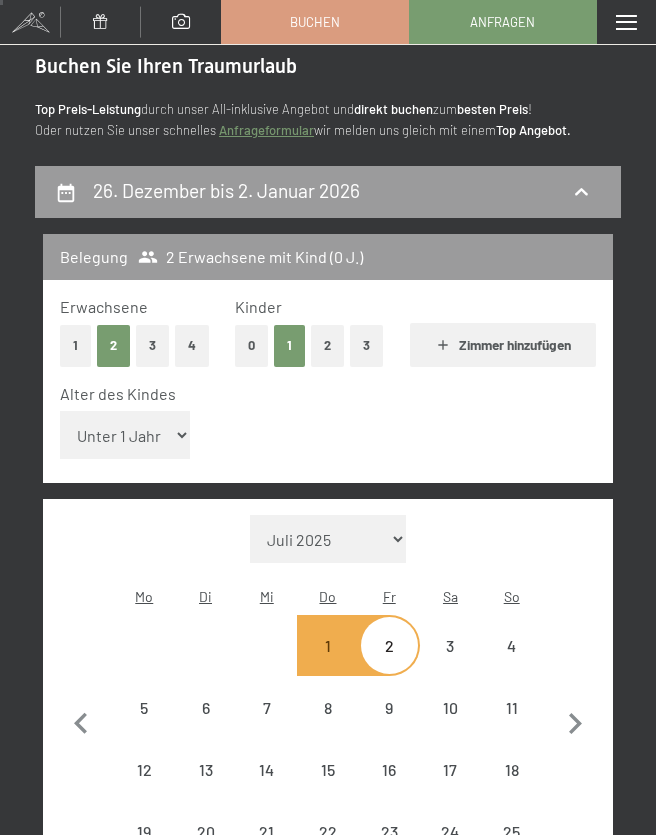 select on "[DATE]" 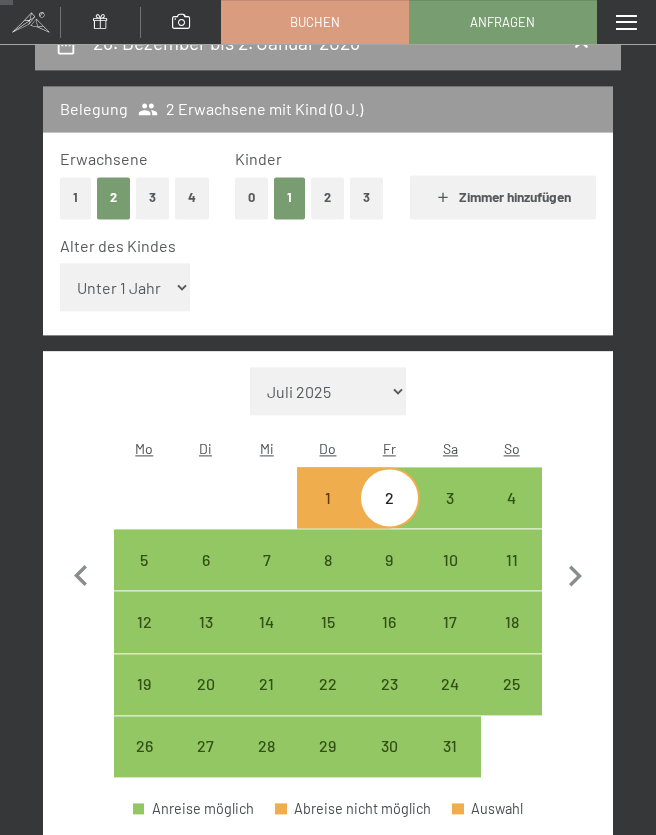 scroll, scrollTop: 197, scrollLeft: 0, axis: vertical 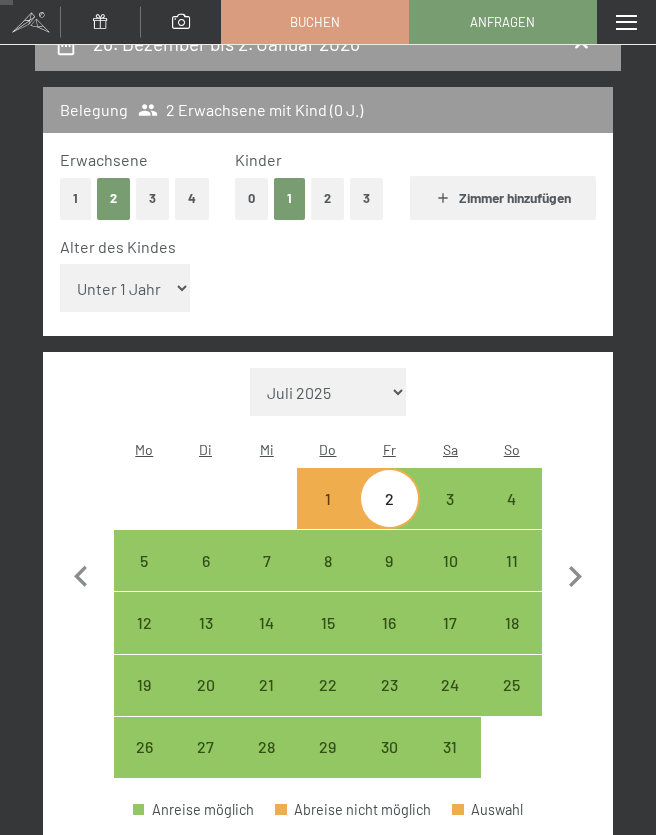 click on "Unter 1 Jahr 1 Jahr 2 Jahre 3 Jahre 4 Jahre 5 Jahre 6 Jahre 7 Jahre 8 Jahre 9 Jahre 10 Jahre 11 Jahre 12 Jahre 13 Jahre 14 Jahre 15 Jahre 16 Jahre 17 Jahre" at bounding box center (125, 288) 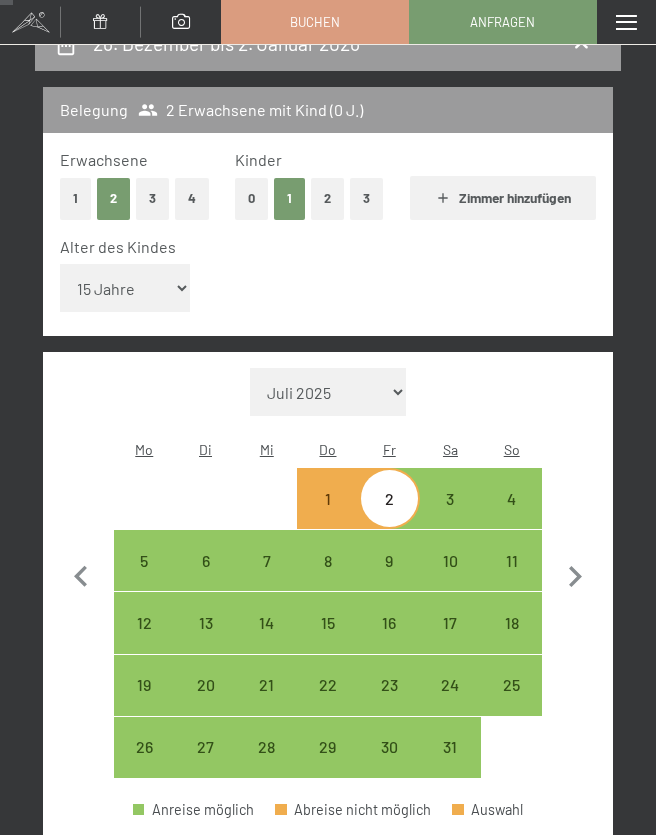 select on "[DATE]" 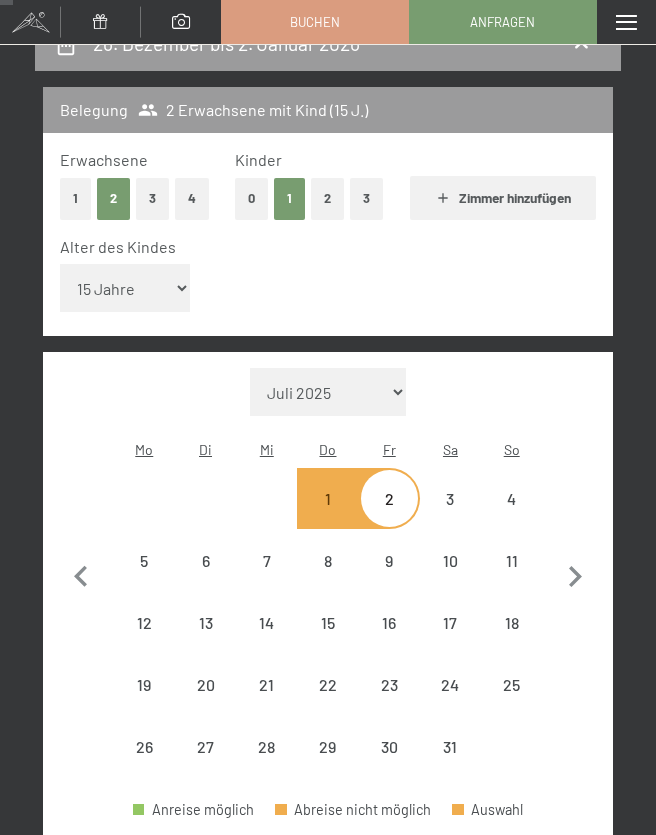 select on "[DATE]" 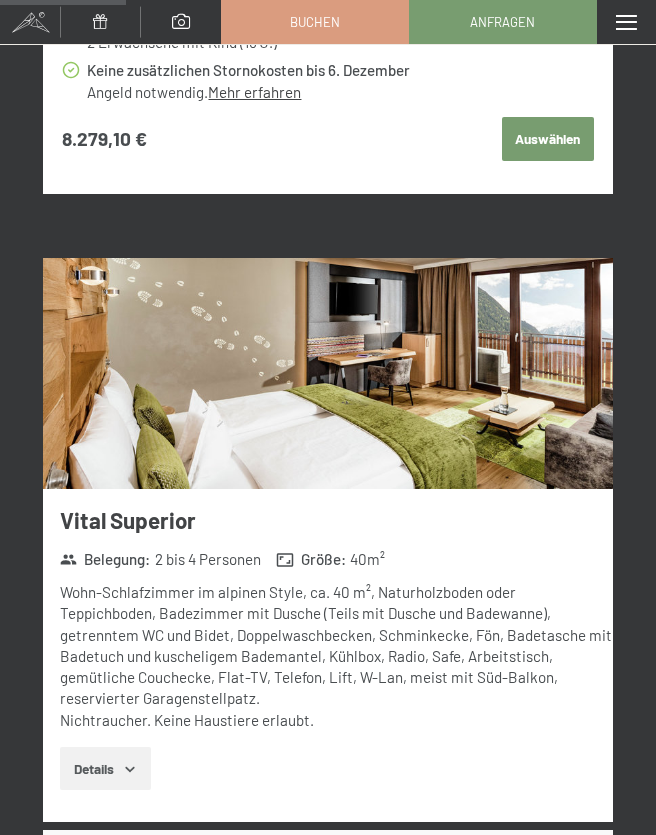 scroll, scrollTop: 1960, scrollLeft: 0, axis: vertical 